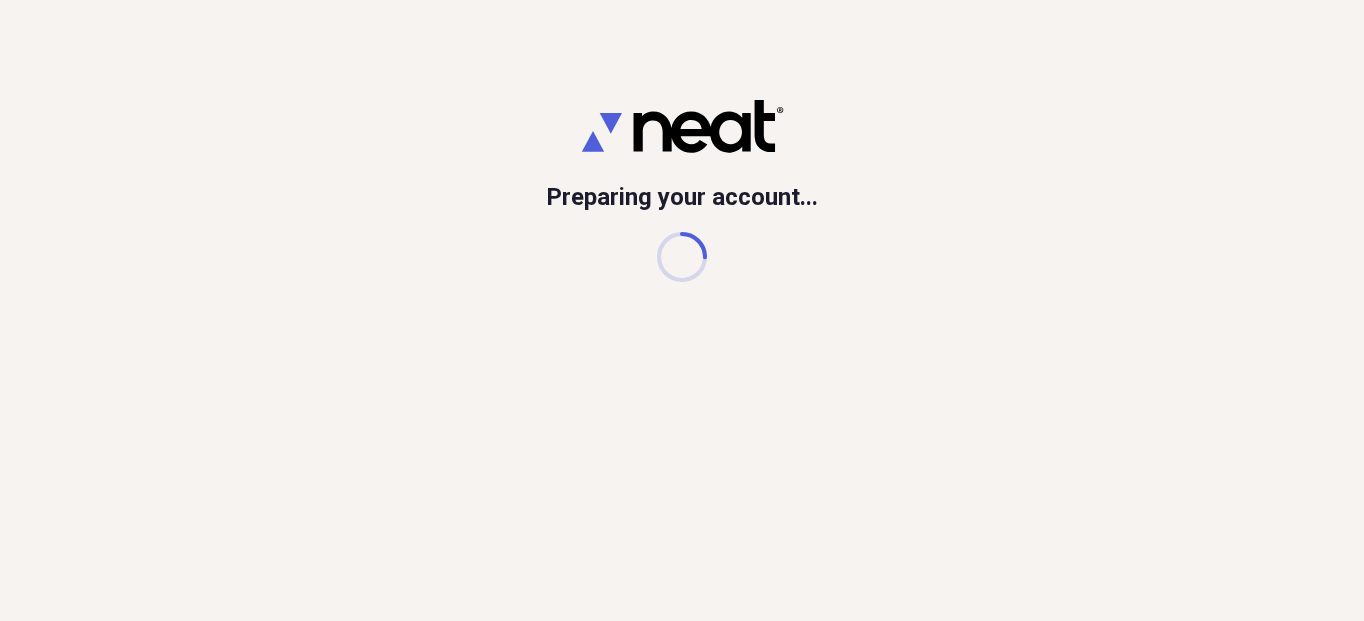 scroll, scrollTop: 0, scrollLeft: 0, axis: both 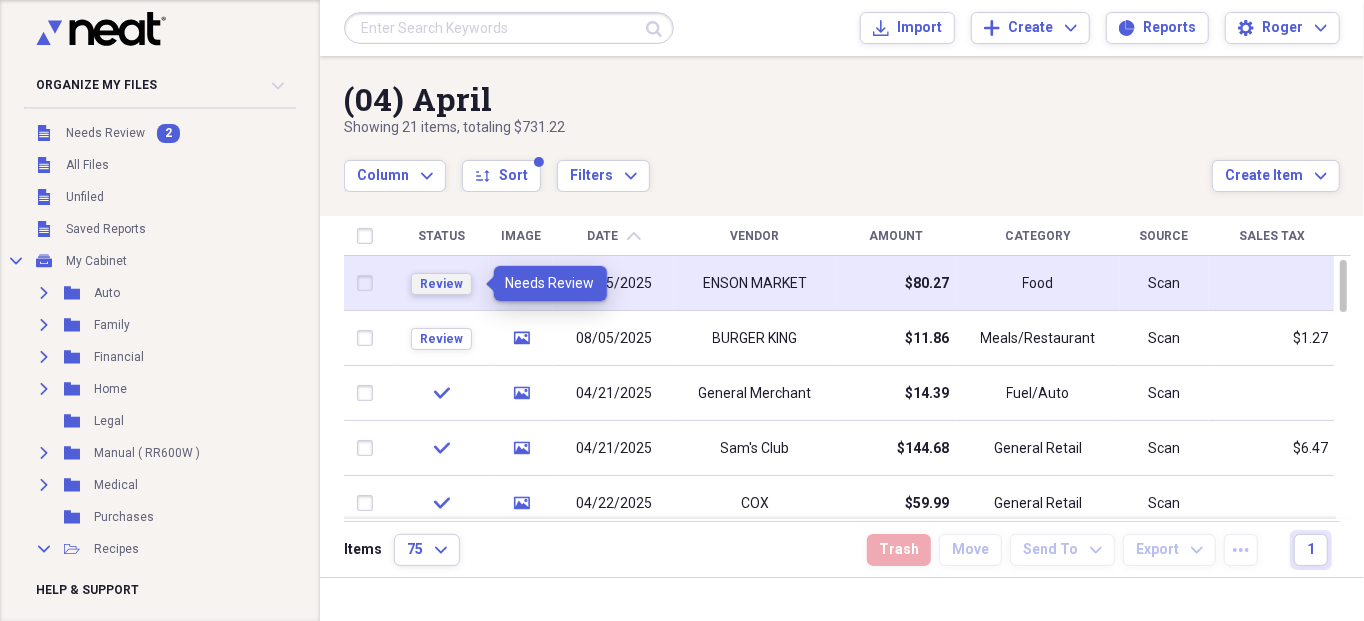 click on "Review" at bounding box center (441, 284) 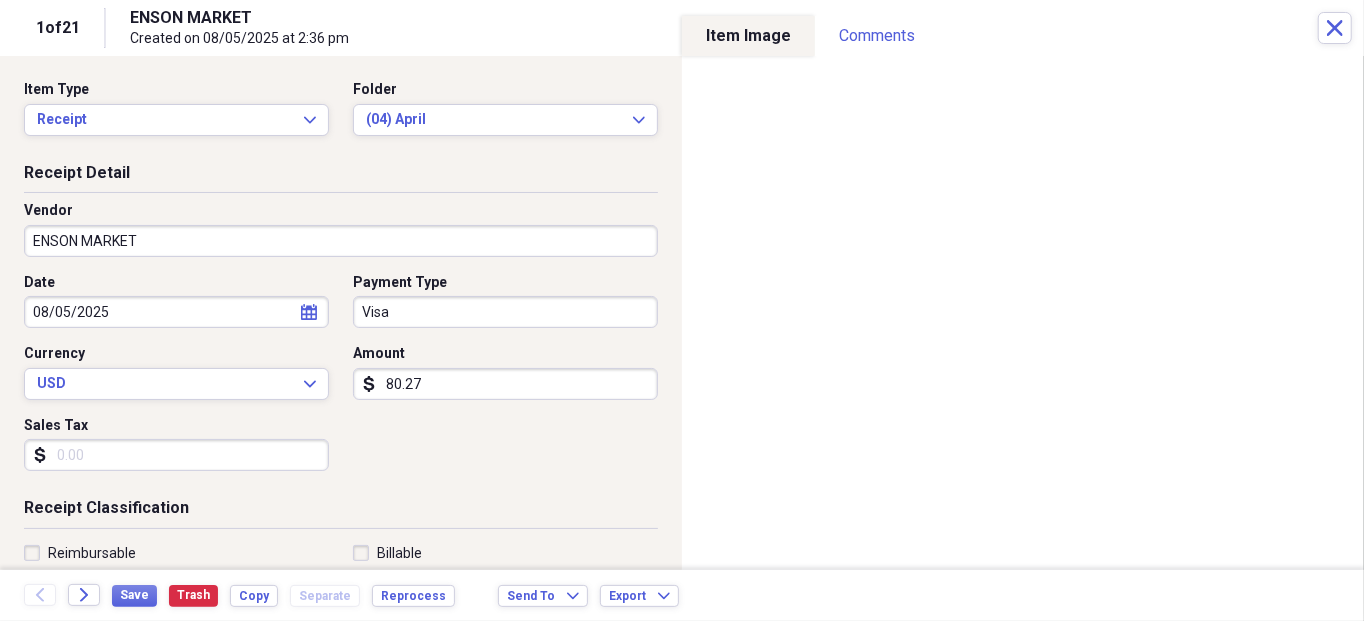 click on "Sales Tax" at bounding box center (176, 455) 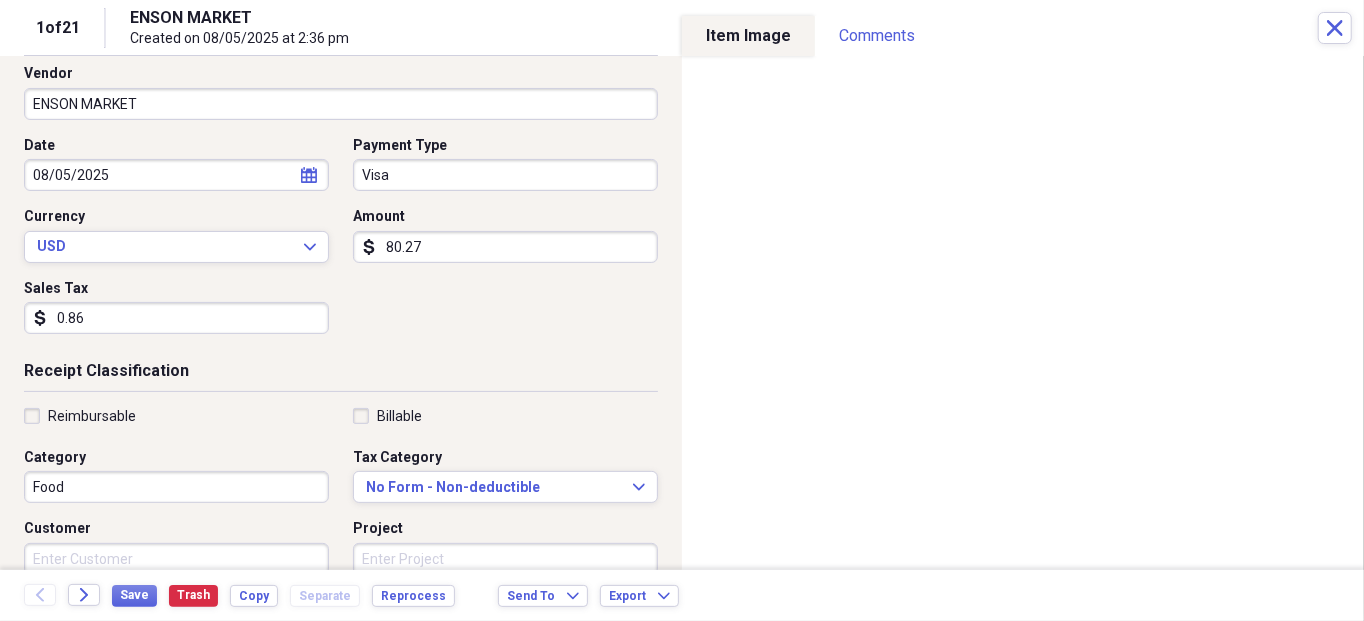 scroll, scrollTop: 200, scrollLeft: 0, axis: vertical 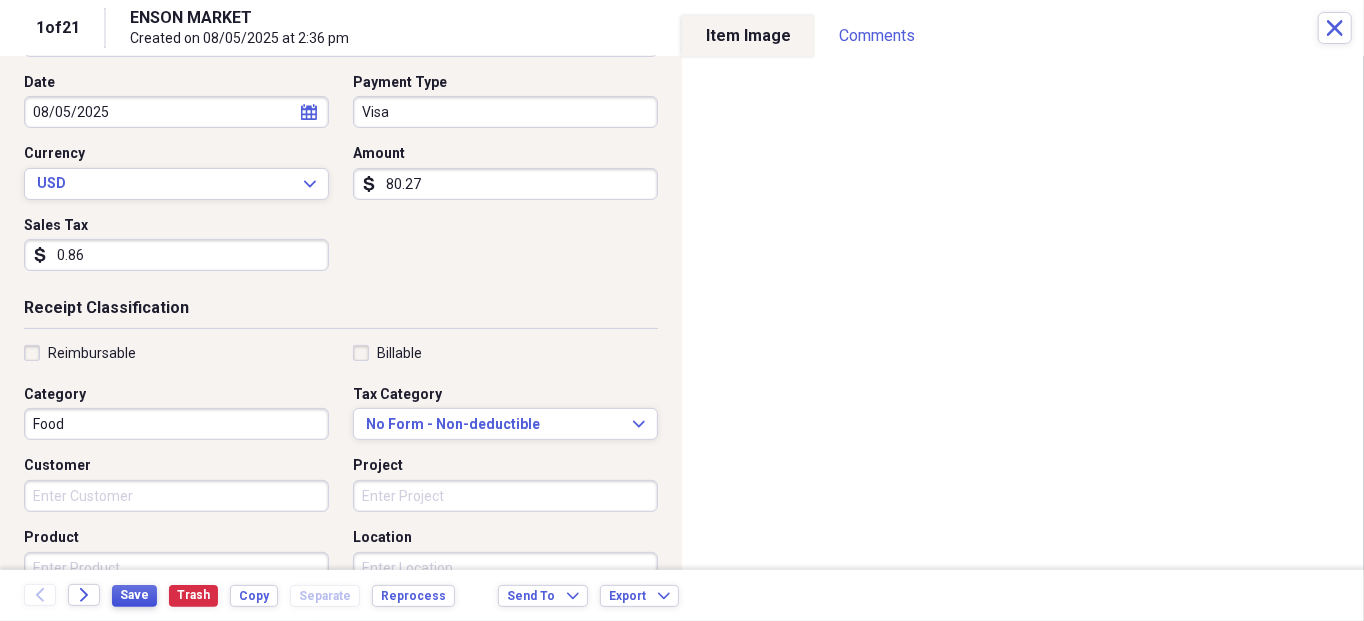 type on "0.86" 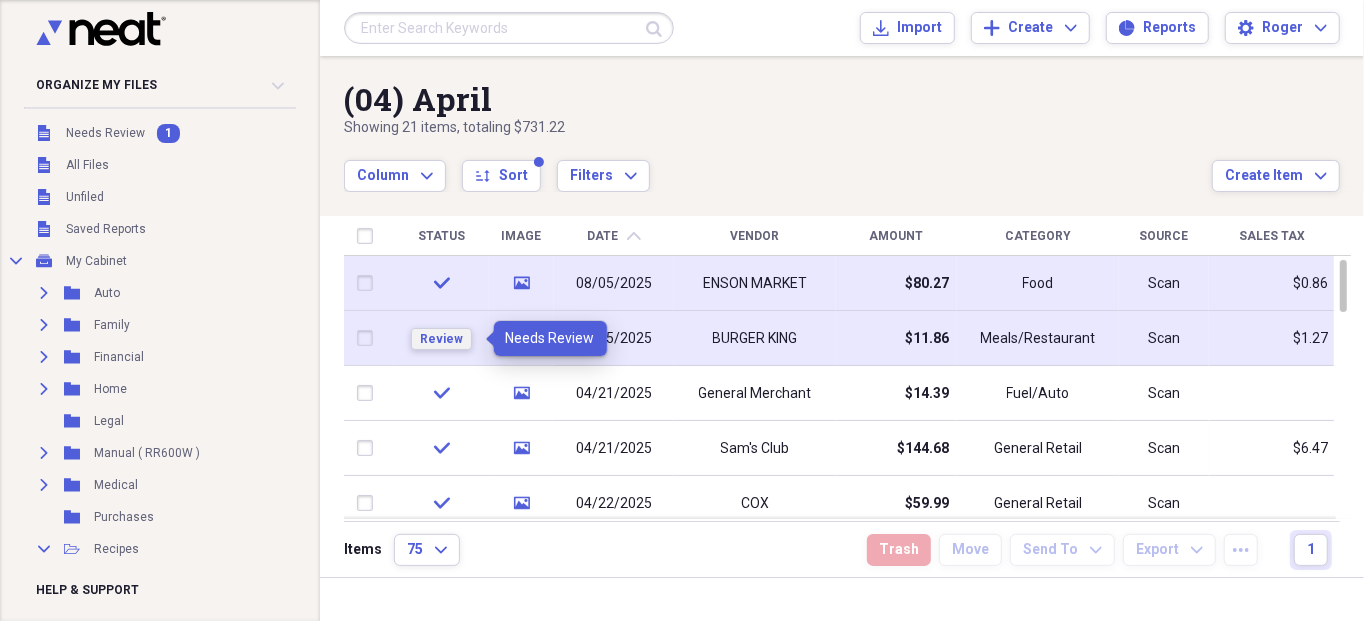 click on "Review" at bounding box center (441, 339) 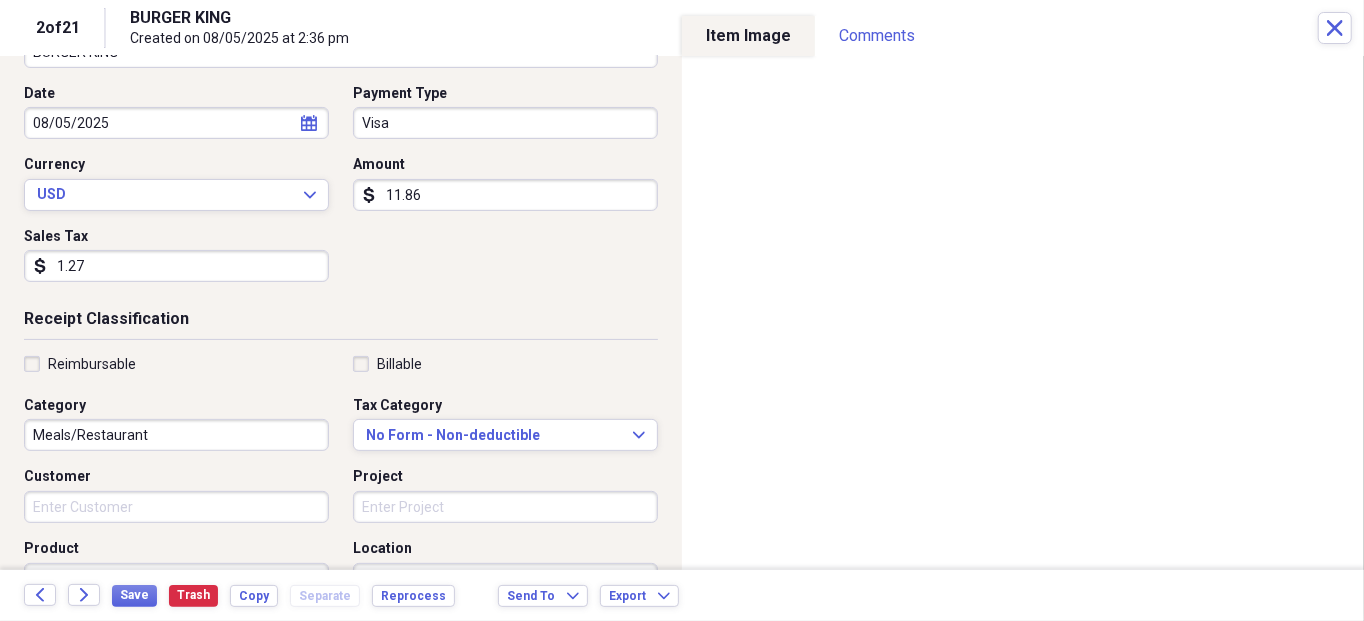 scroll, scrollTop: 200, scrollLeft: 0, axis: vertical 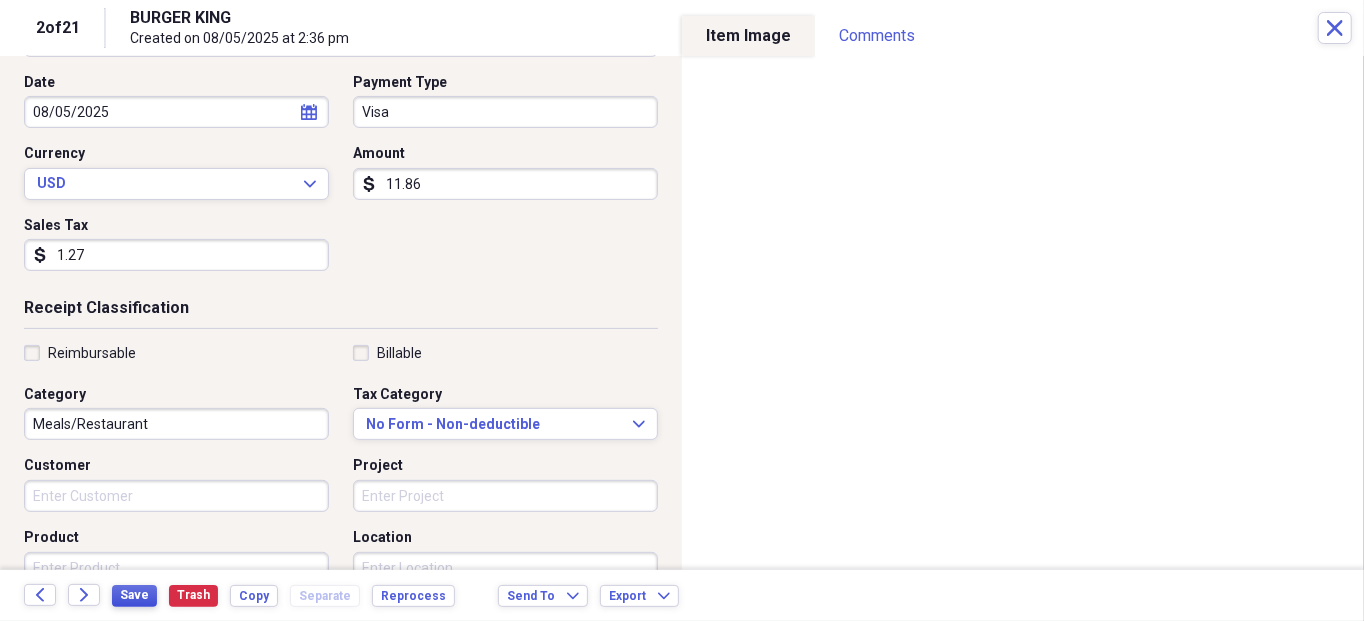 click on "Save" at bounding box center (134, 595) 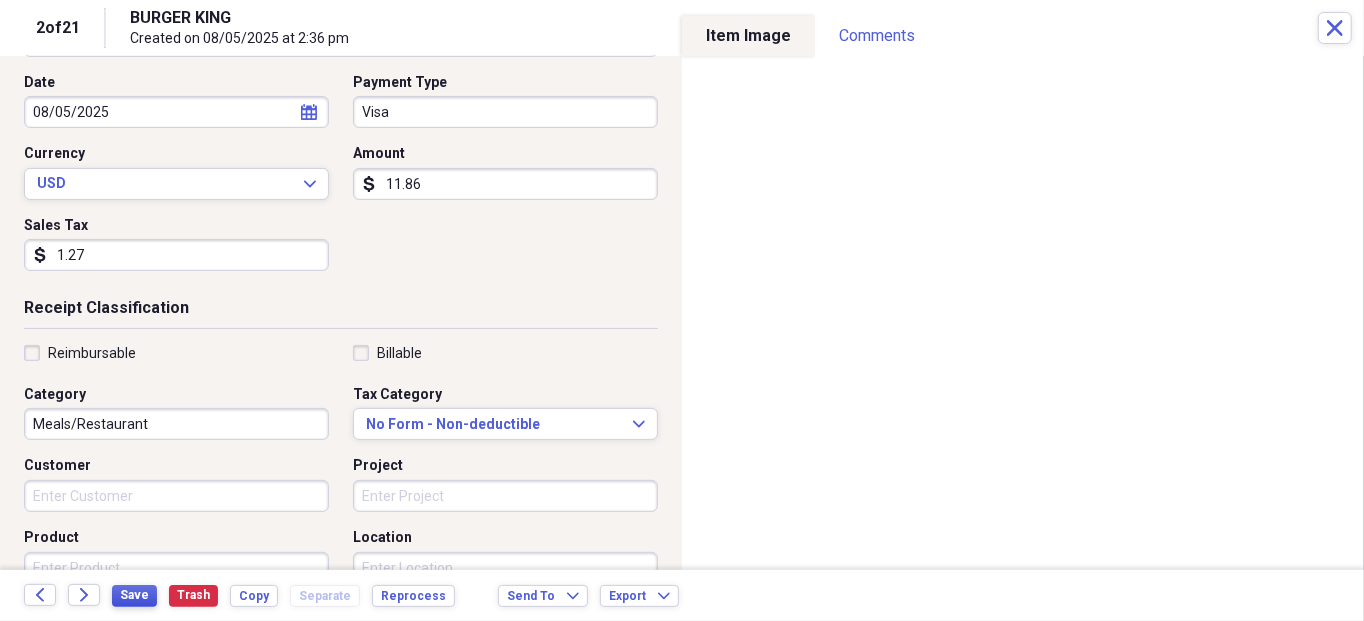click on "Save" at bounding box center [134, 595] 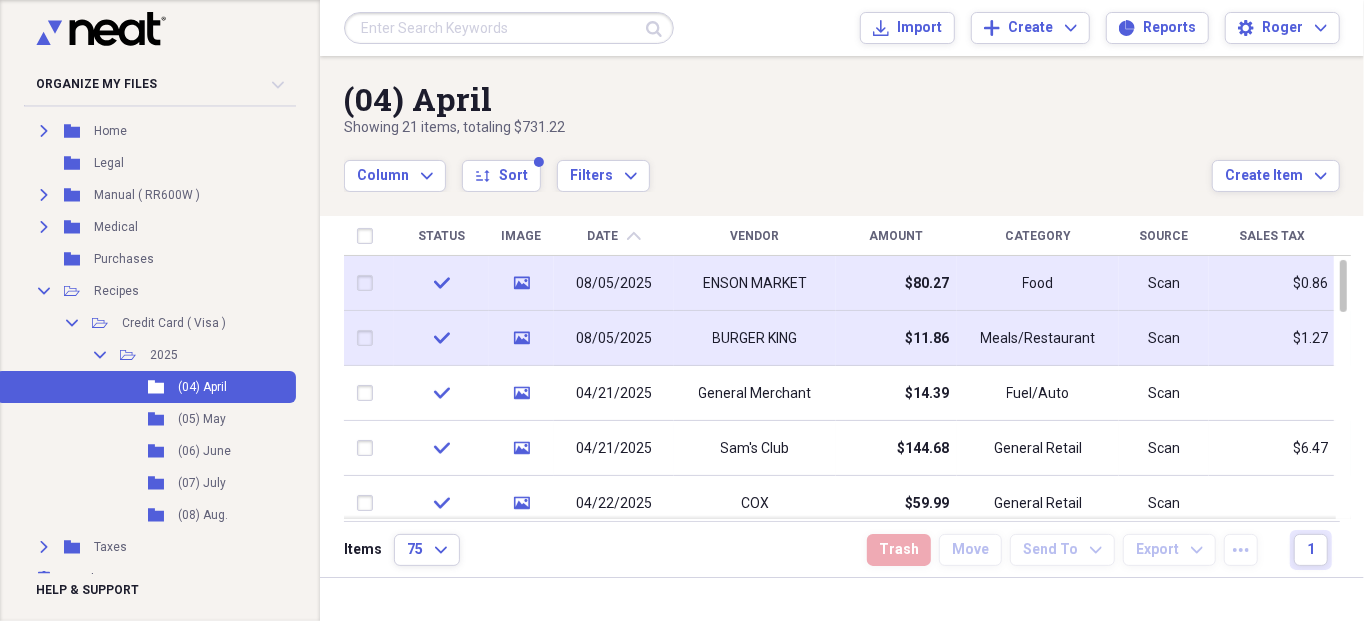 scroll, scrollTop: 257, scrollLeft: 0, axis: vertical 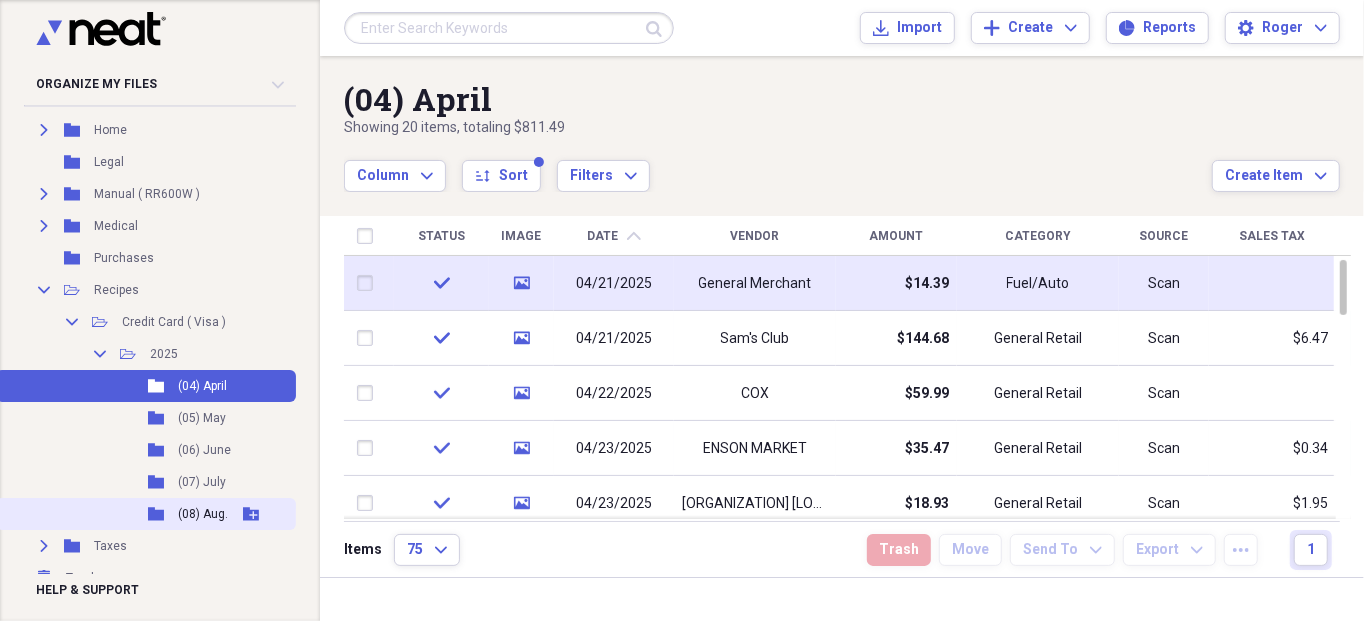 click on "(08) Aug." at bounding box center [203, 514] 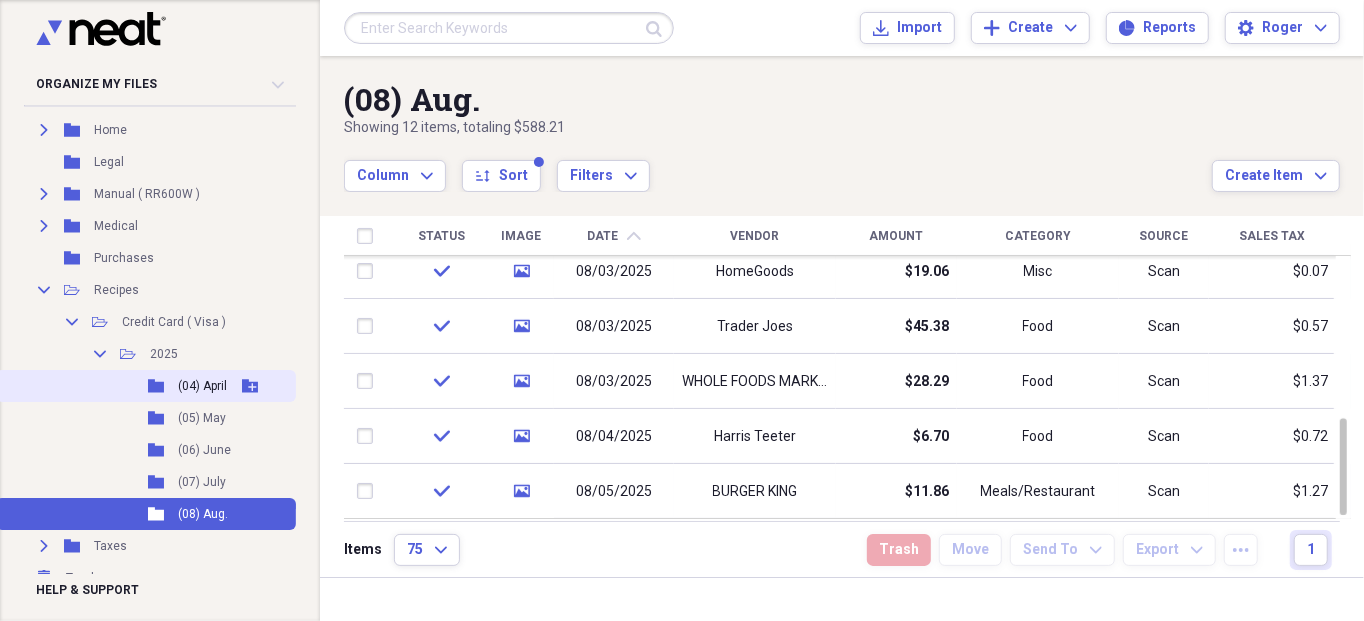 click on "(04) April" at bounding box center [202, 386] 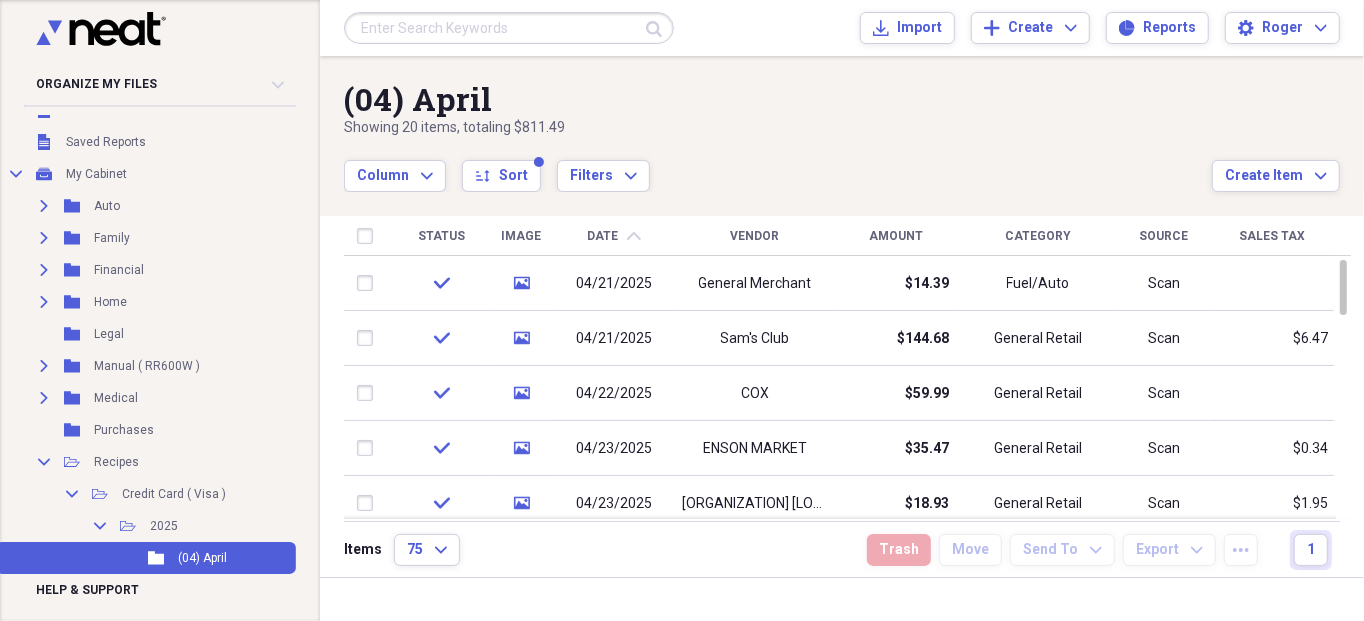 scroll, scrollTop: 87, scrollLeft: 0, axis: vertical 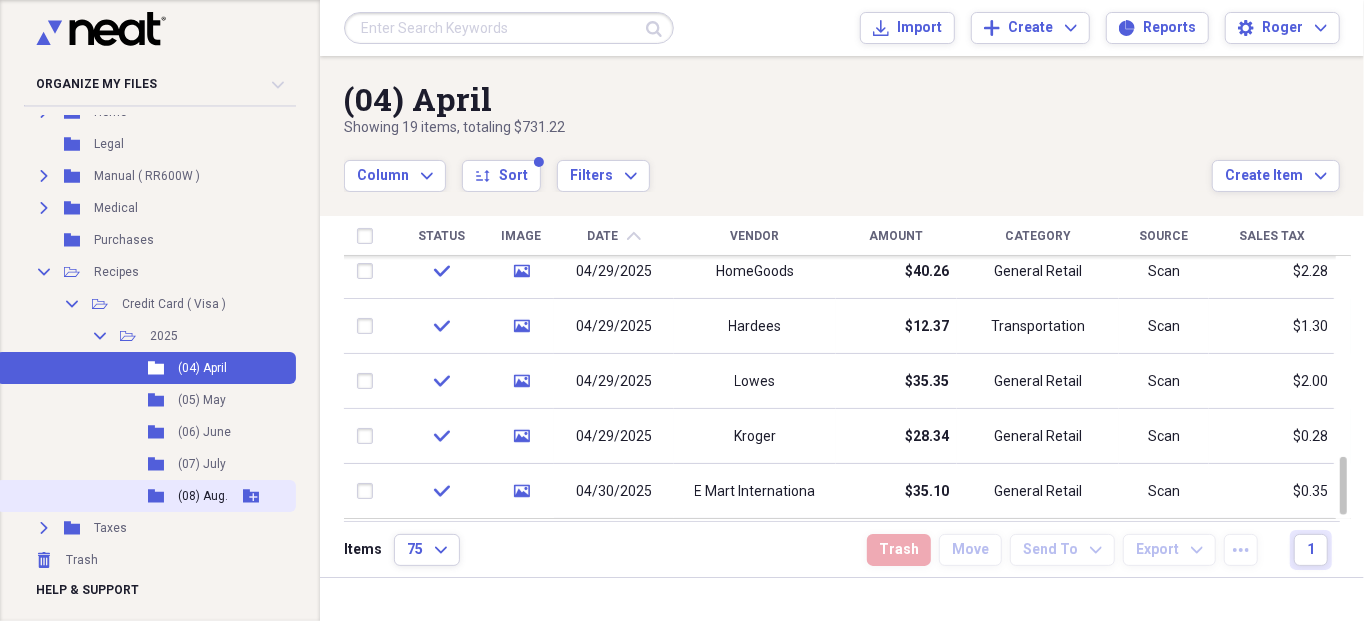click on "(08) Aug." at bounding box center (203, 496) 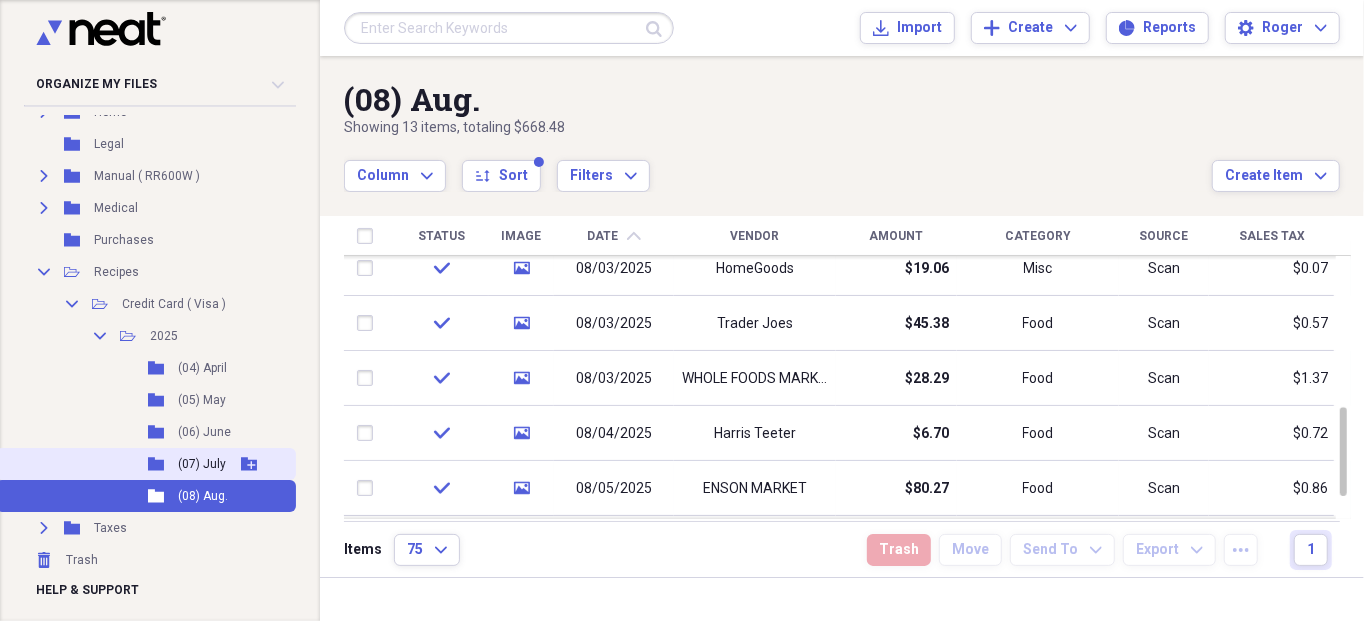 click 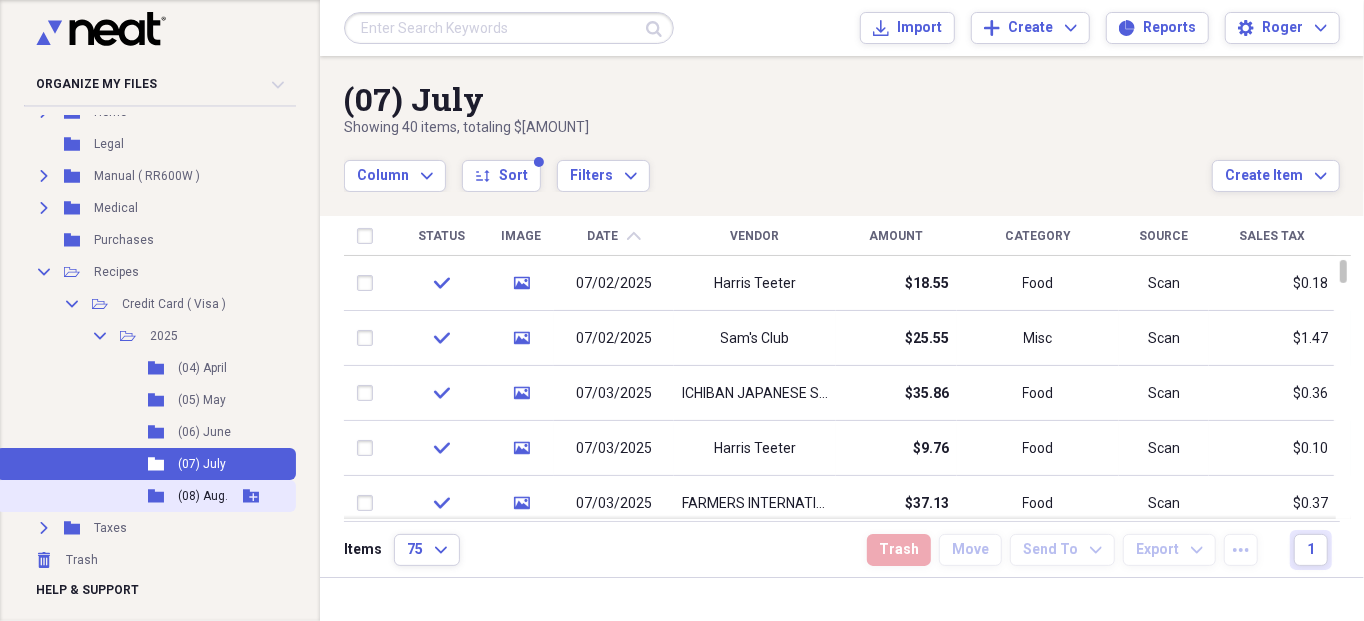 click 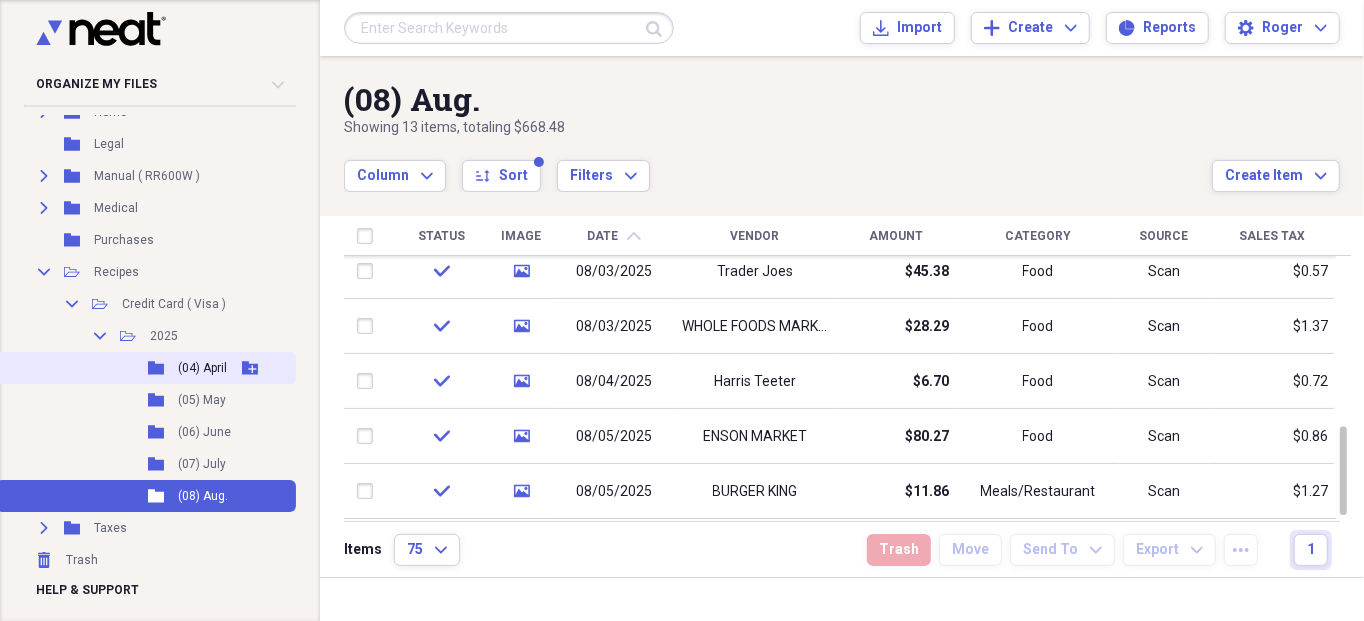 click 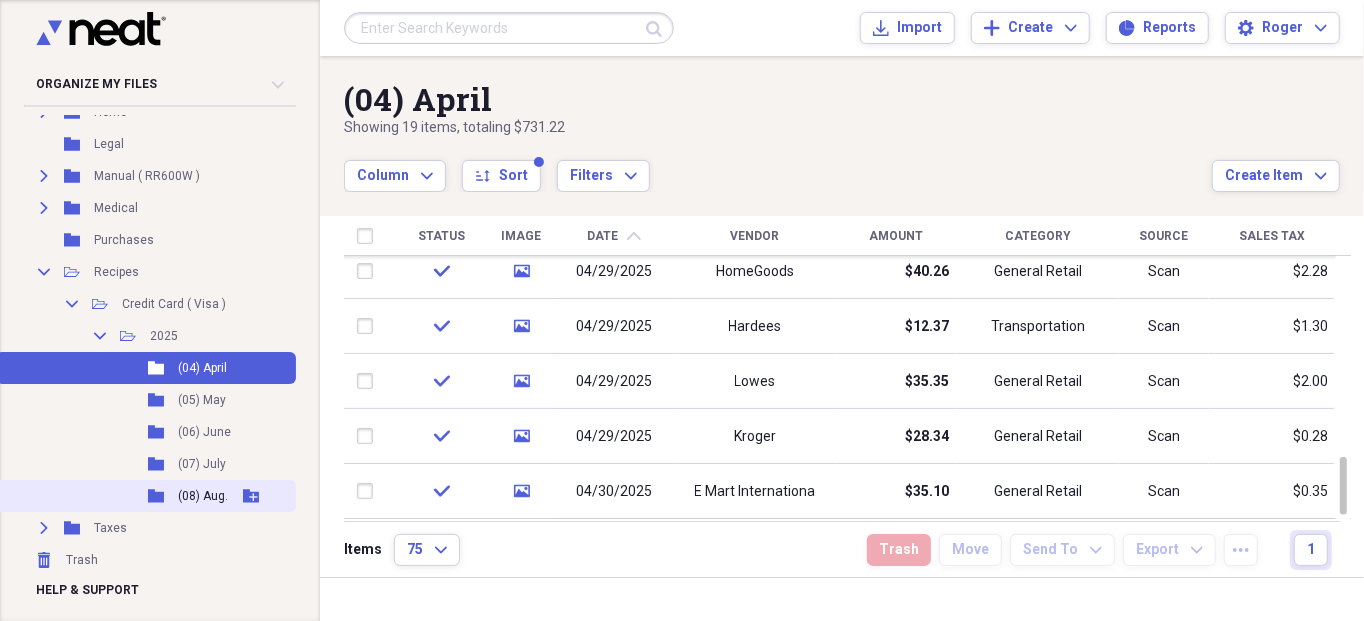 click 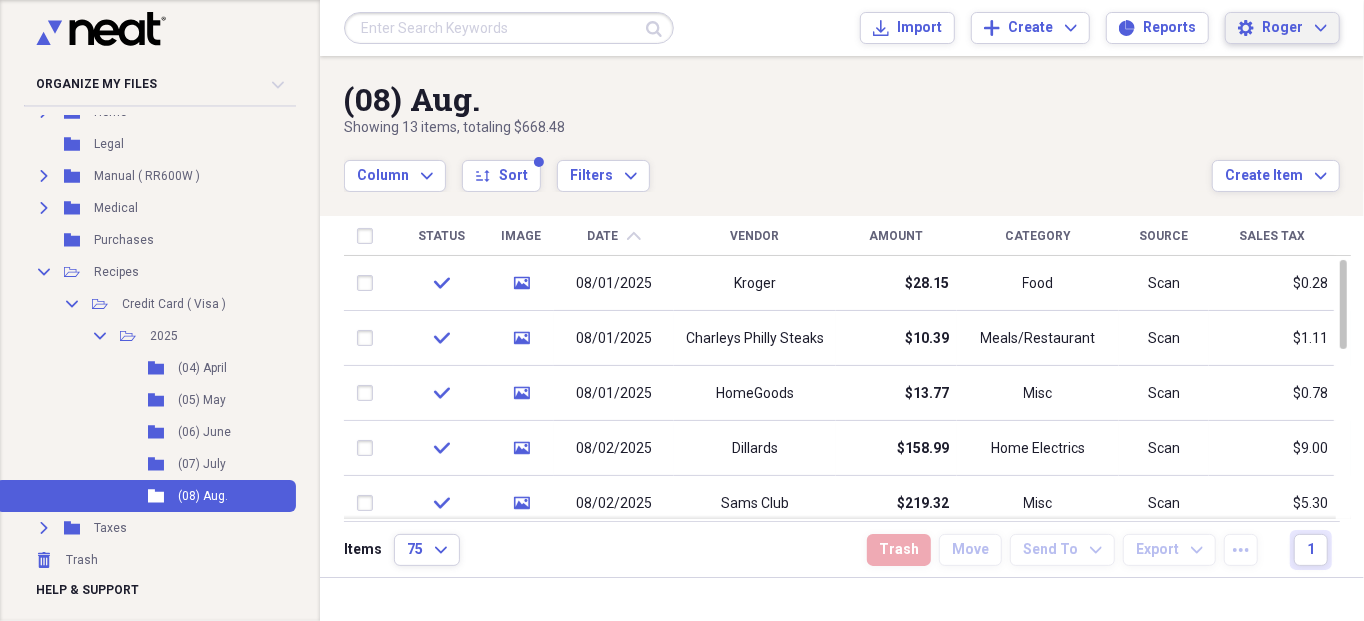 click on "Expand" 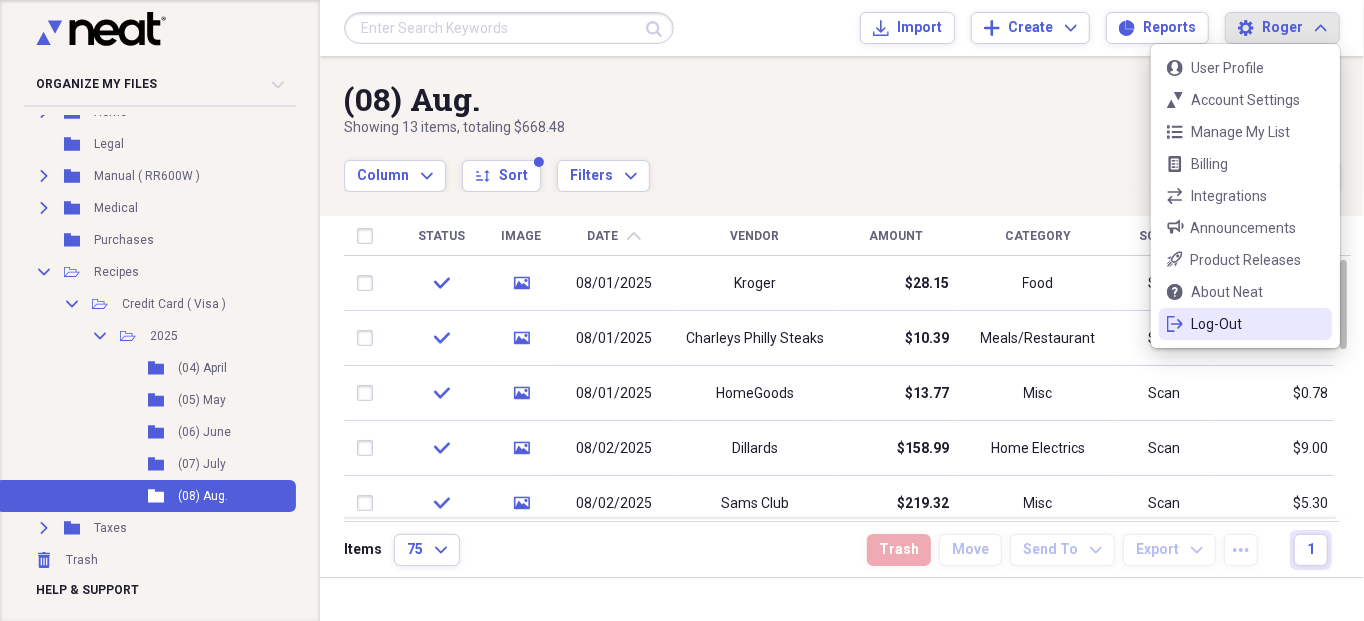 click on "Log-Out" at bounding box center (1245, 324) 